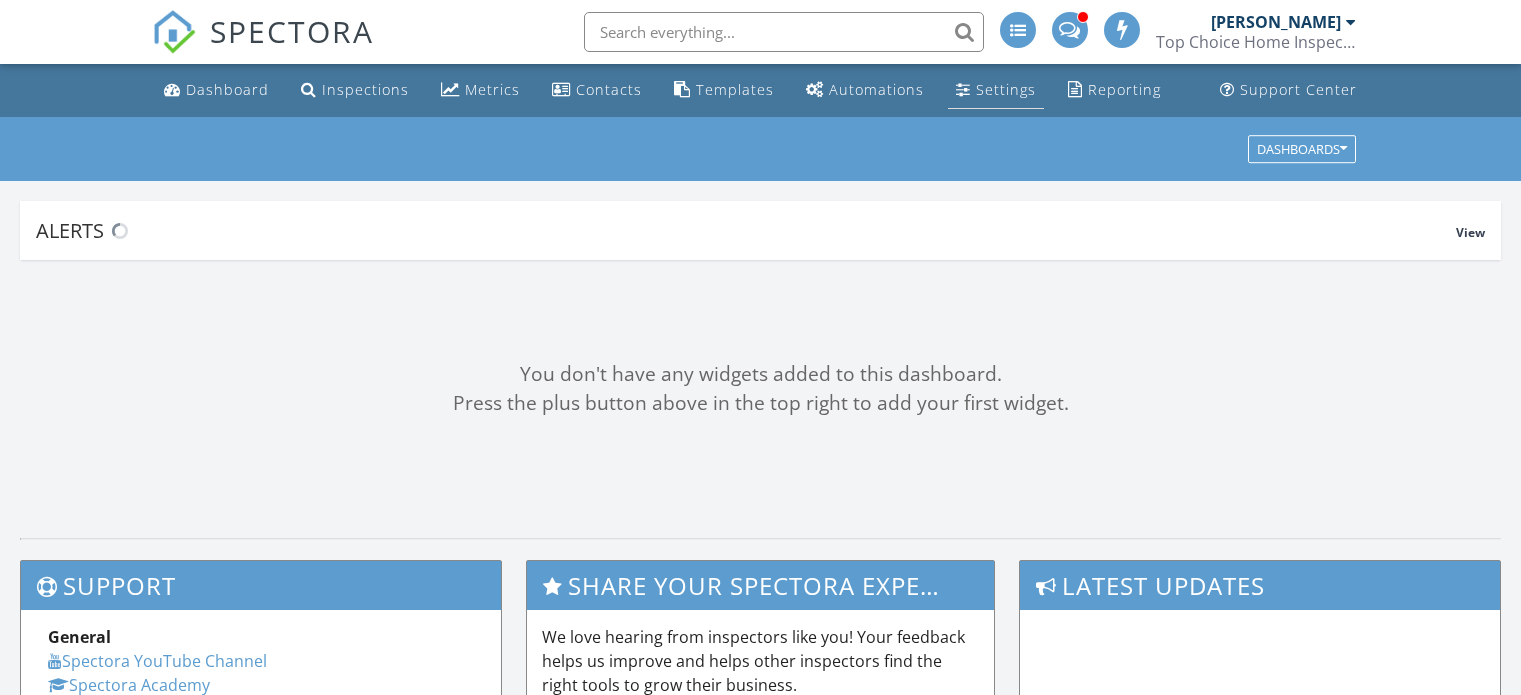 scroll, scrollTop: 0, scrollLeft: 0, axis: both 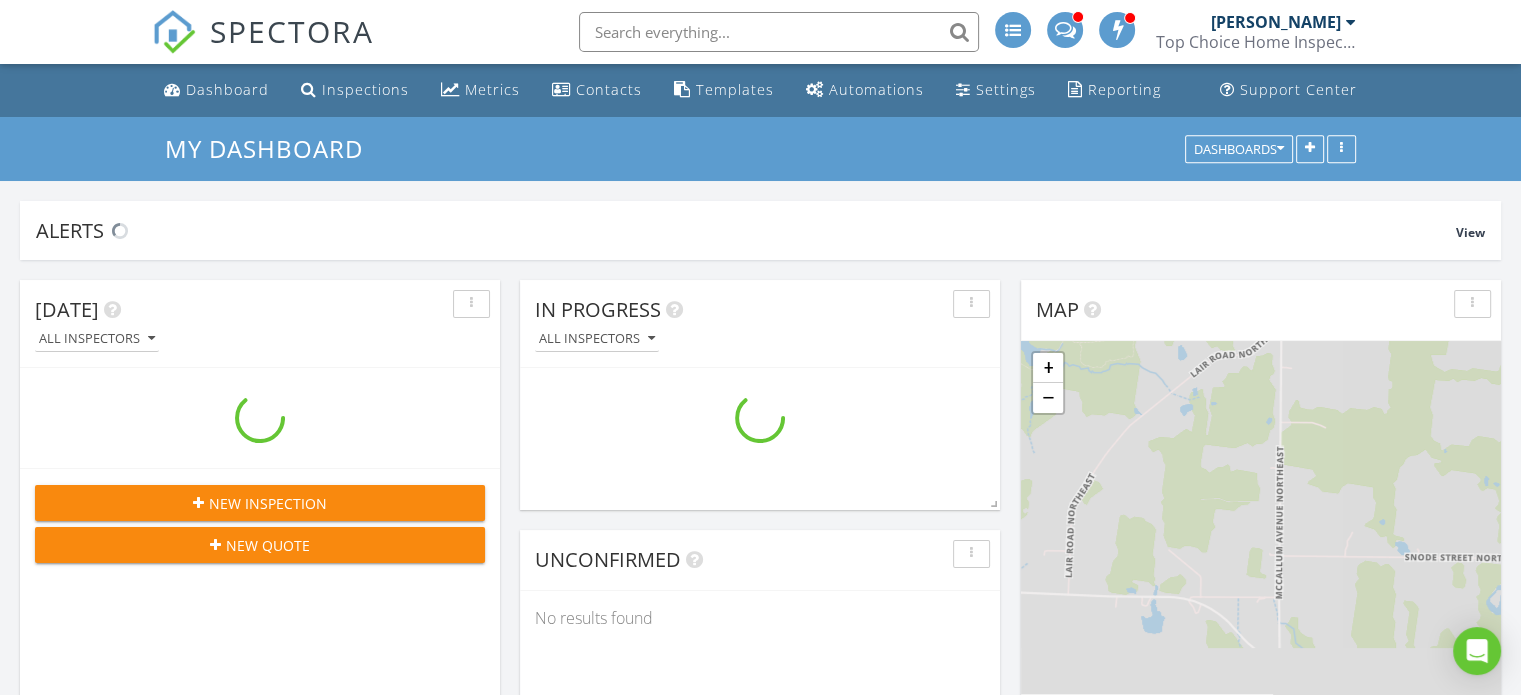 click at bounding box center [1064, 28] 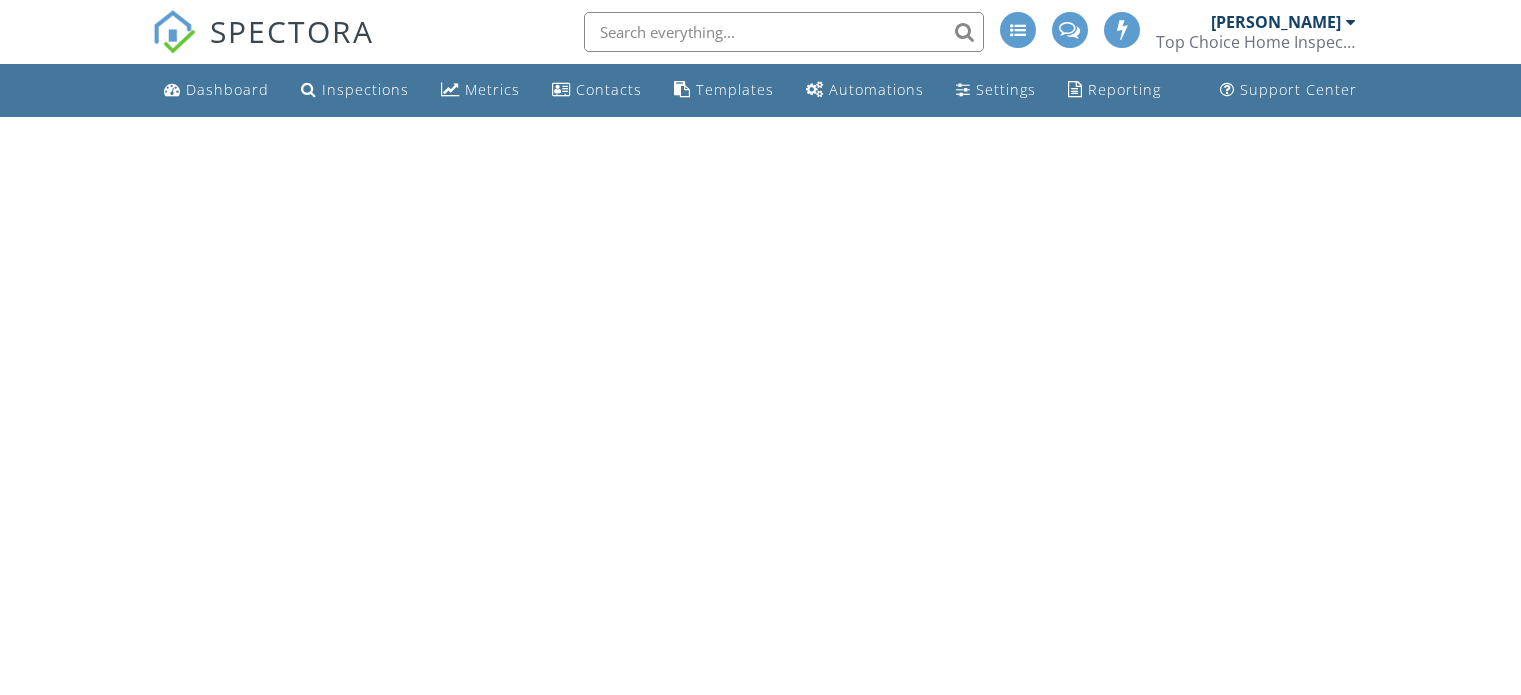 scroll, scrollTop: 0, scrollLeft: 0, axis: both 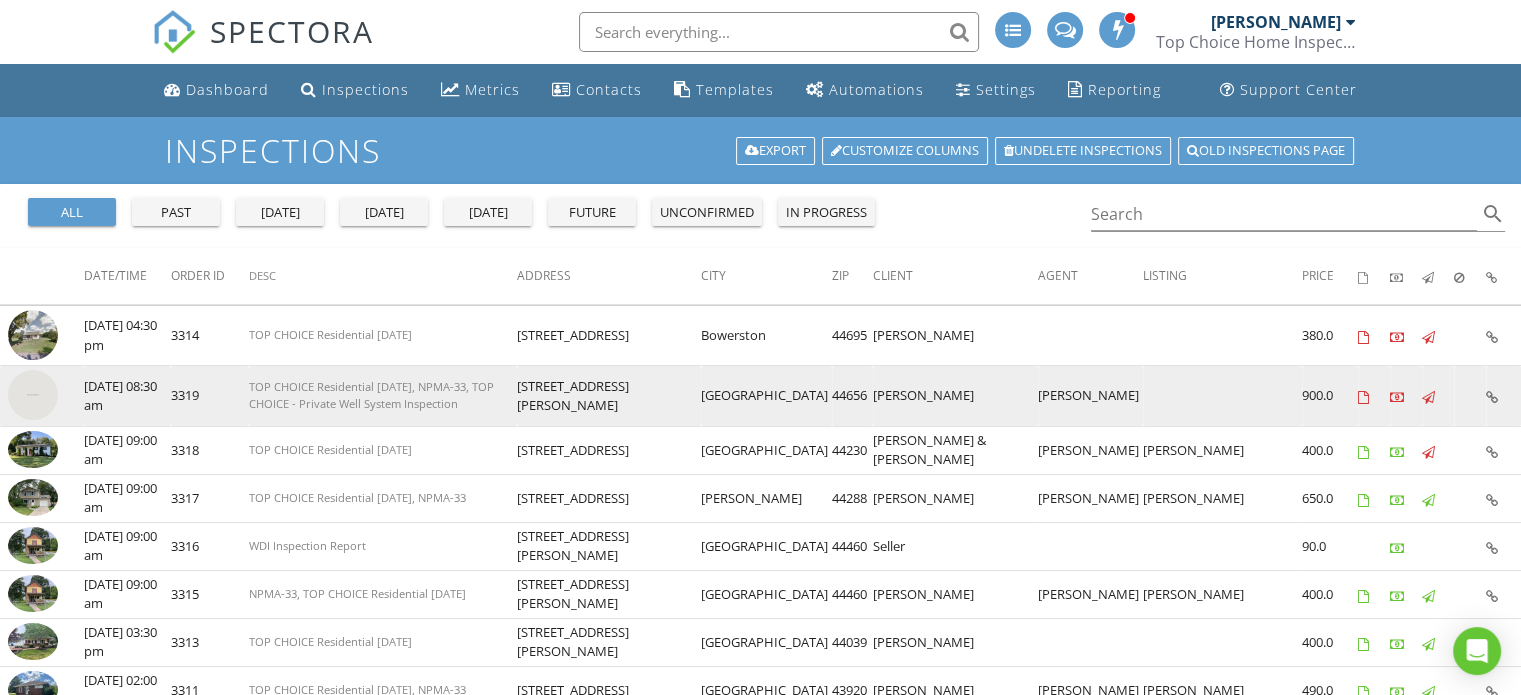click at bounding box center [1492, 397] 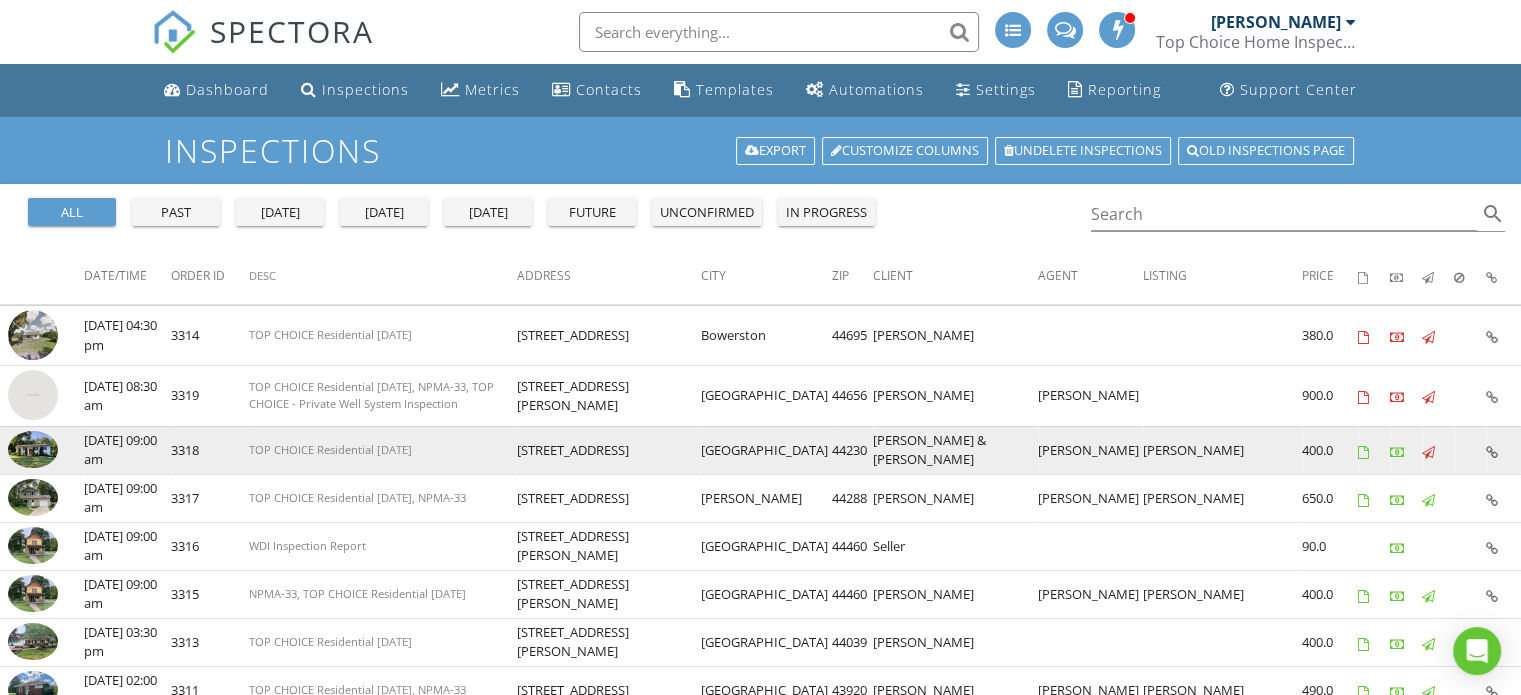 click at bounding box center [1492, 452] 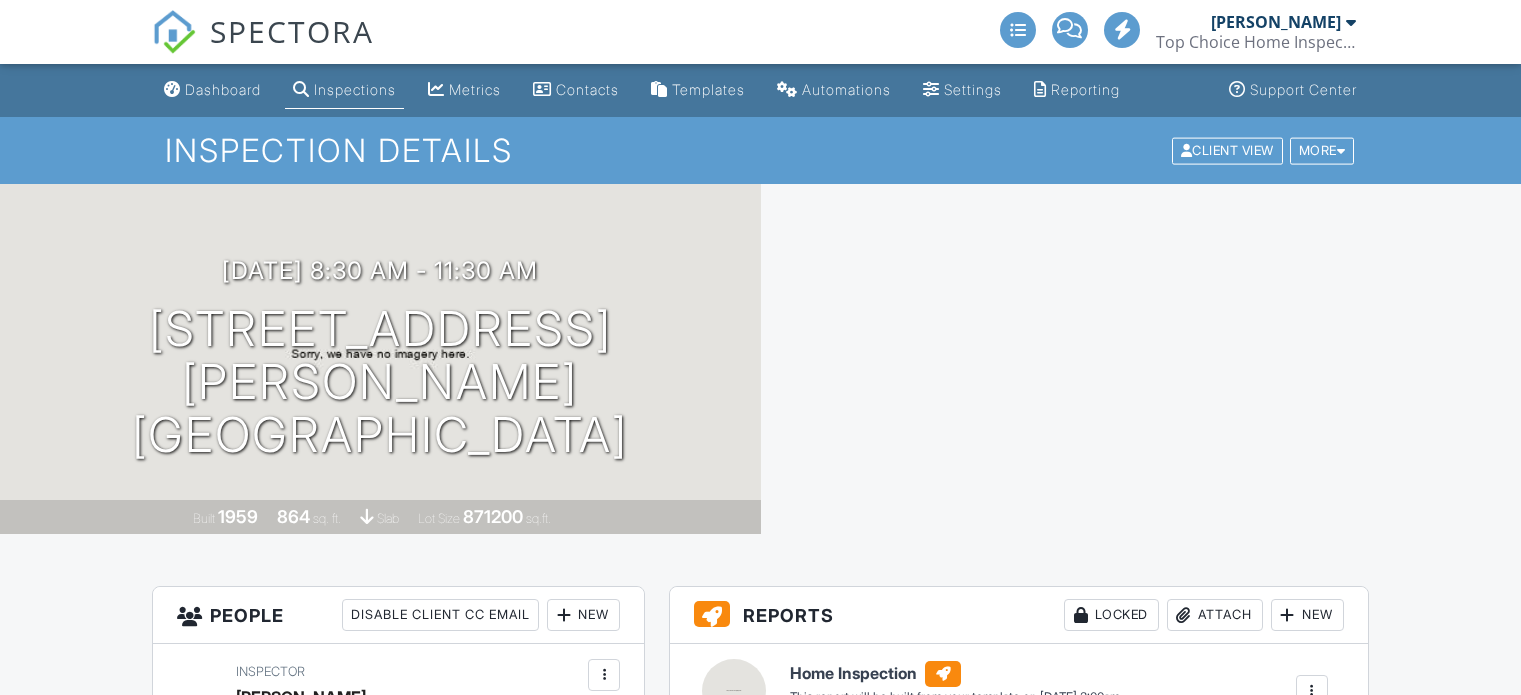 scroll, scrollTop: 400, scrollLeft: 0, axis: vertical 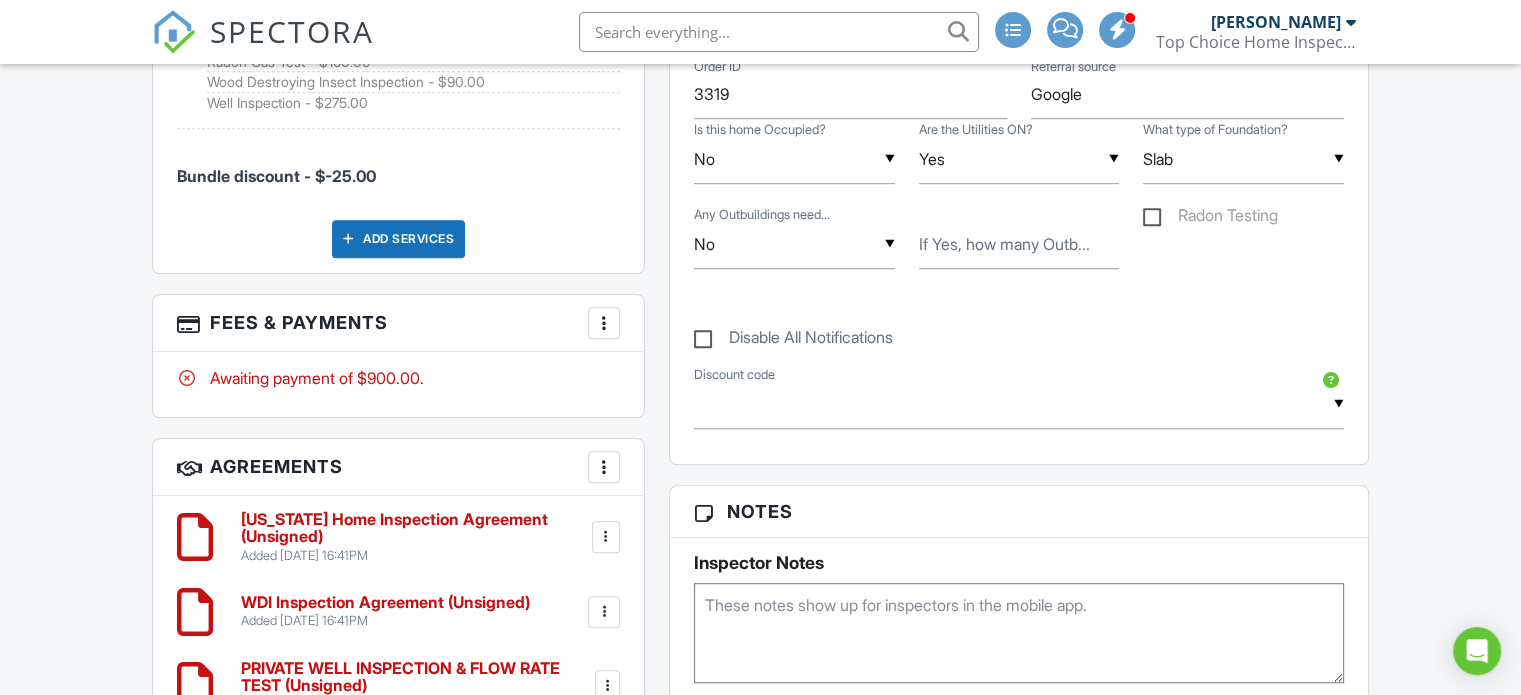 click at bounding box center (1019, 633) 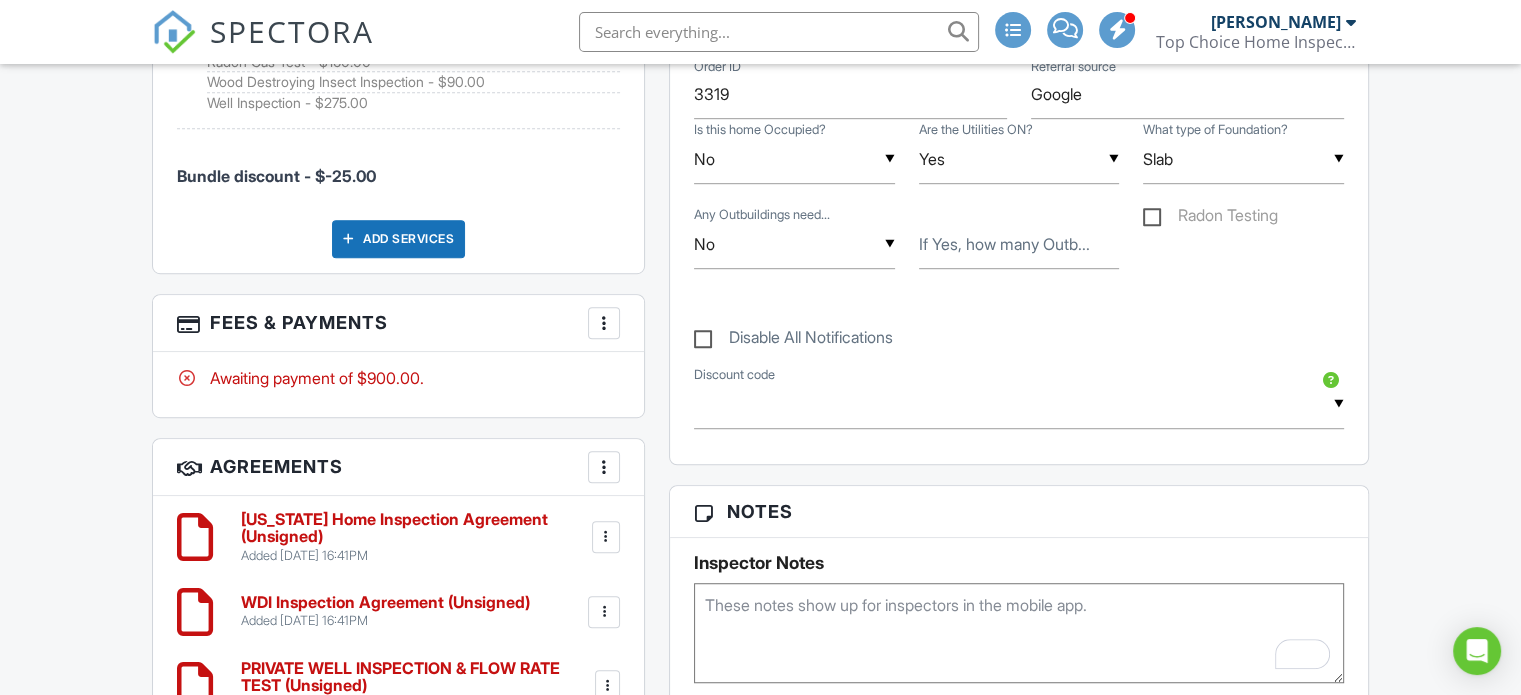paste on "lock box code is 0362" 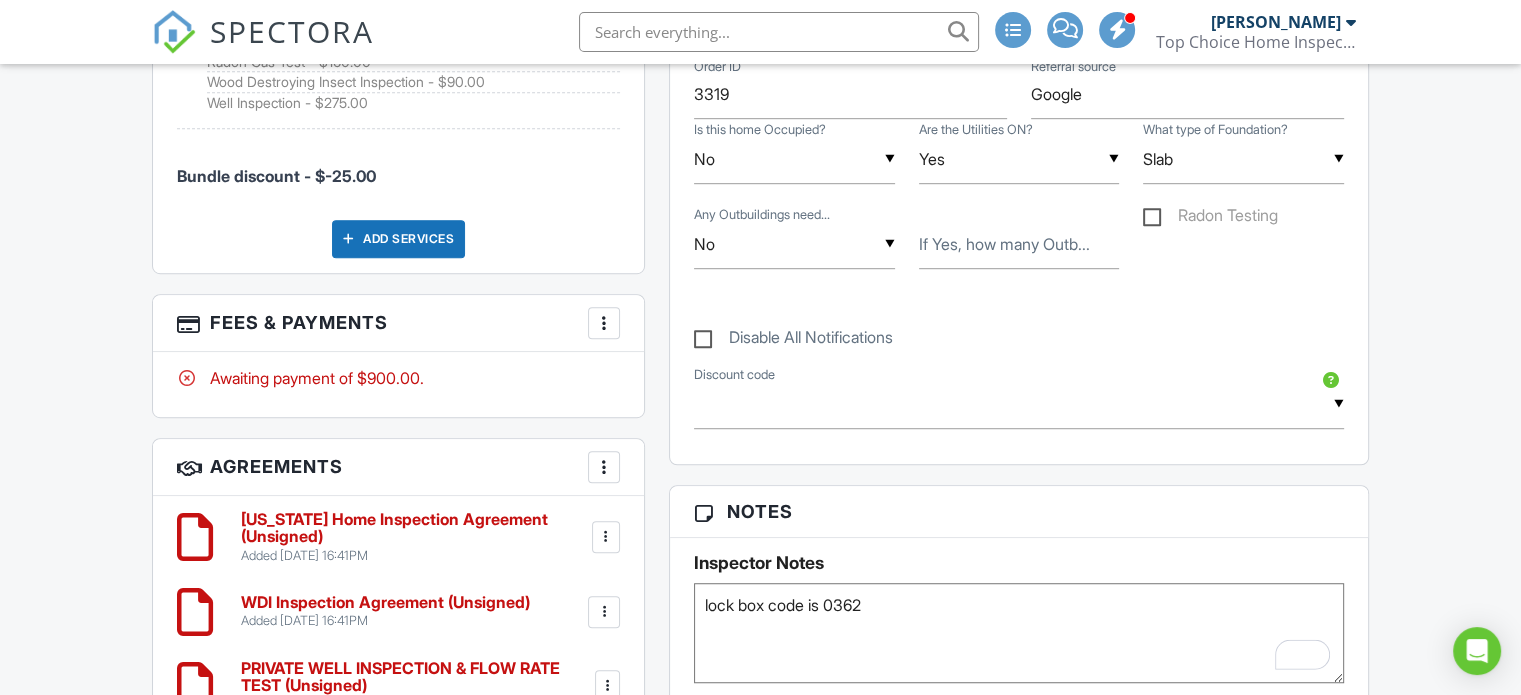 click on "lock box code is 0362" at bounding box center [1019, 633] 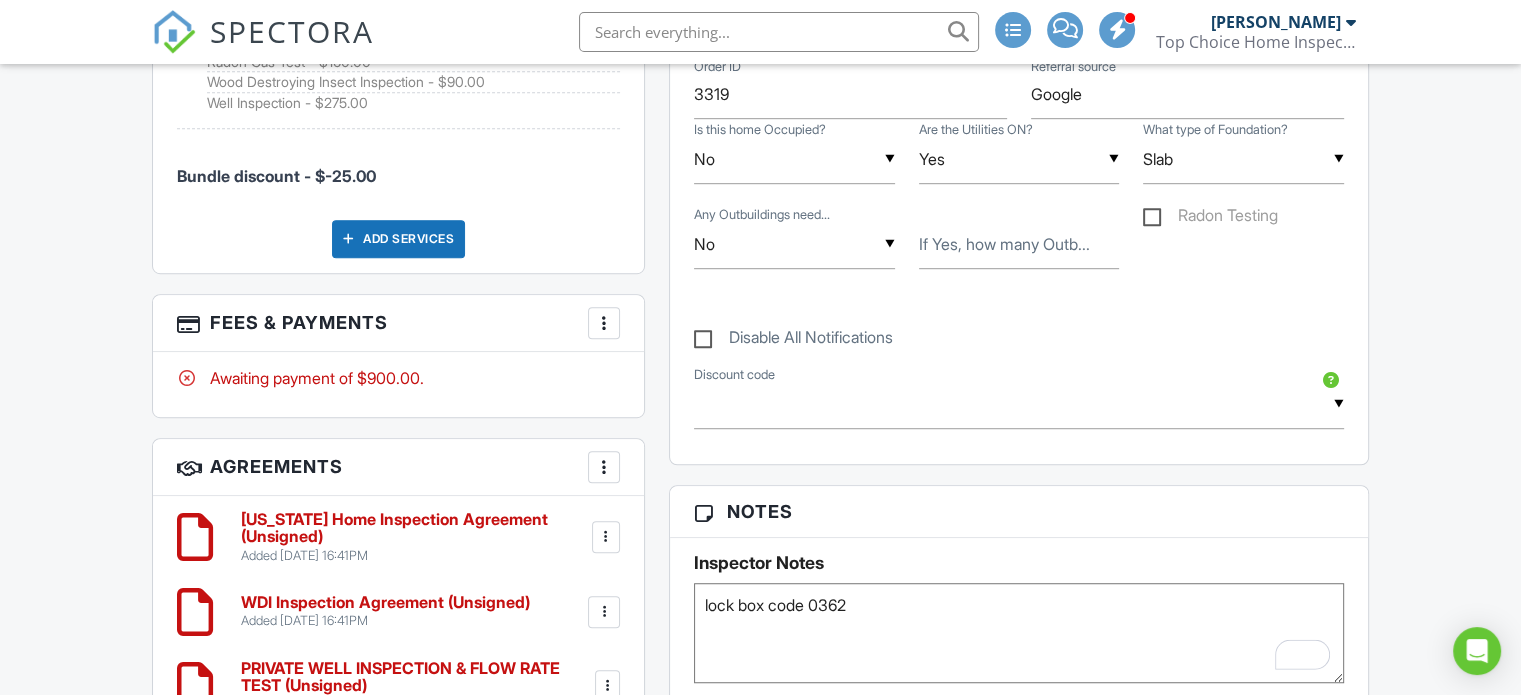 drag, startPoint x: 769, startPoint y: 600, endPoint x: 627, endPoint y: 601, distance: 142.00352 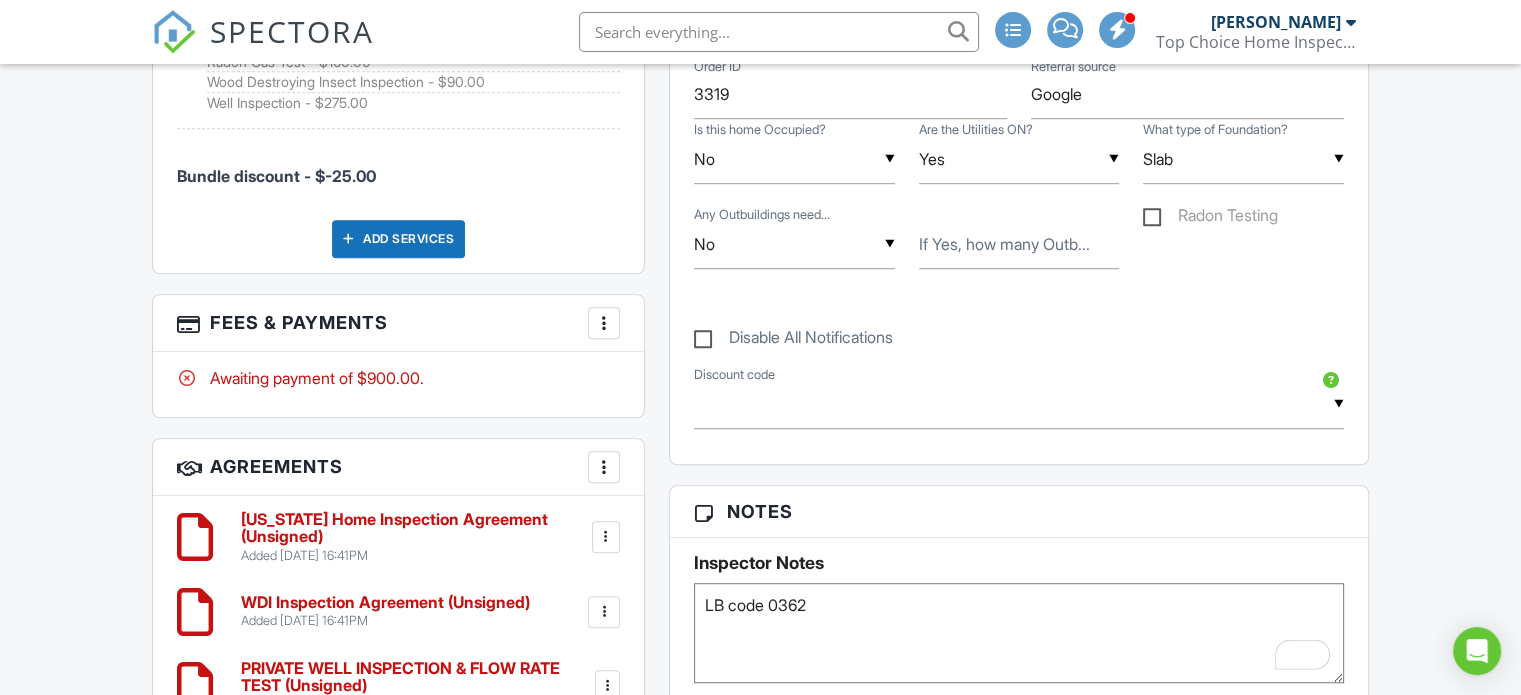 type on "LB code 0362" 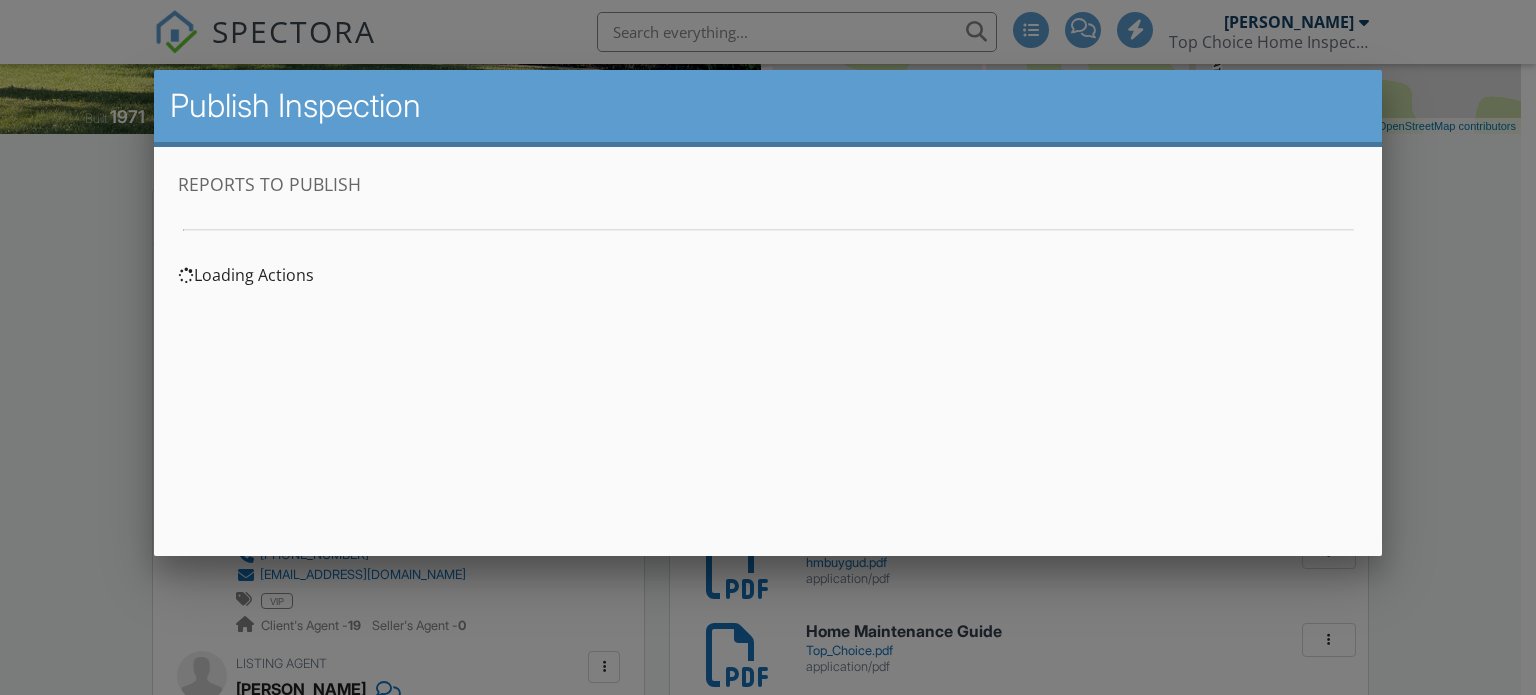 scroll, scrollTop: 400, scrollLeft: 0, axis: vertical 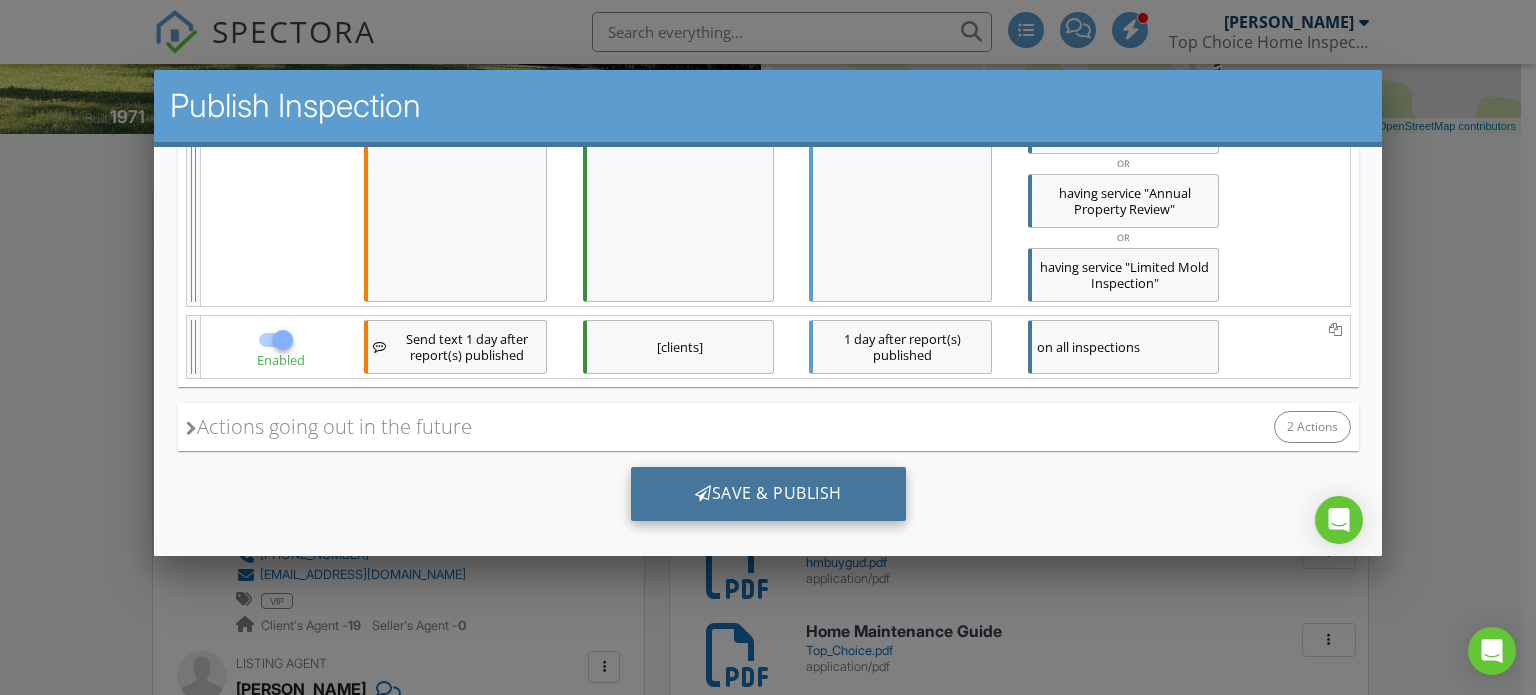 click on "Save & Publish" at bounding box center [767, 493] 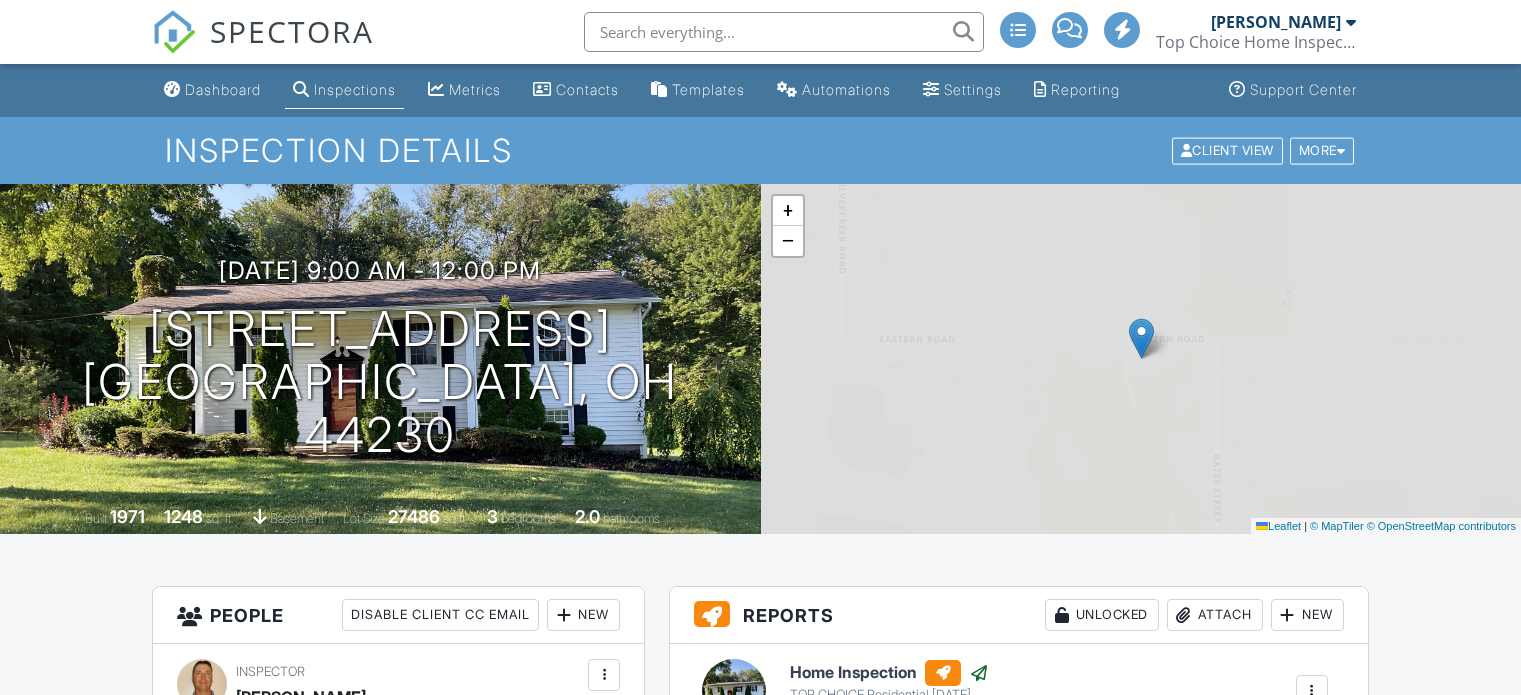 scroll, scrollTop: 0, scrollLeft: 0, axis: both 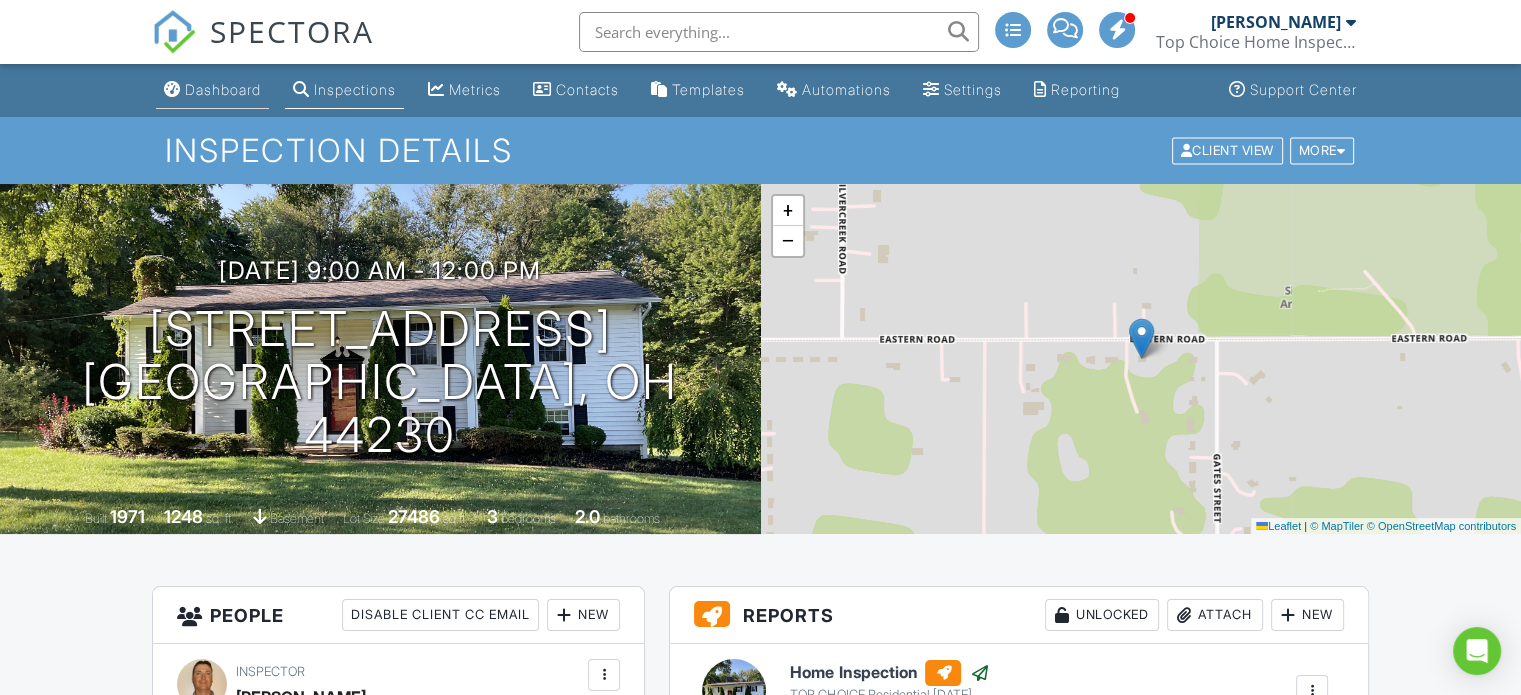 click on "Dashboard" at bounding box center (223, 89) 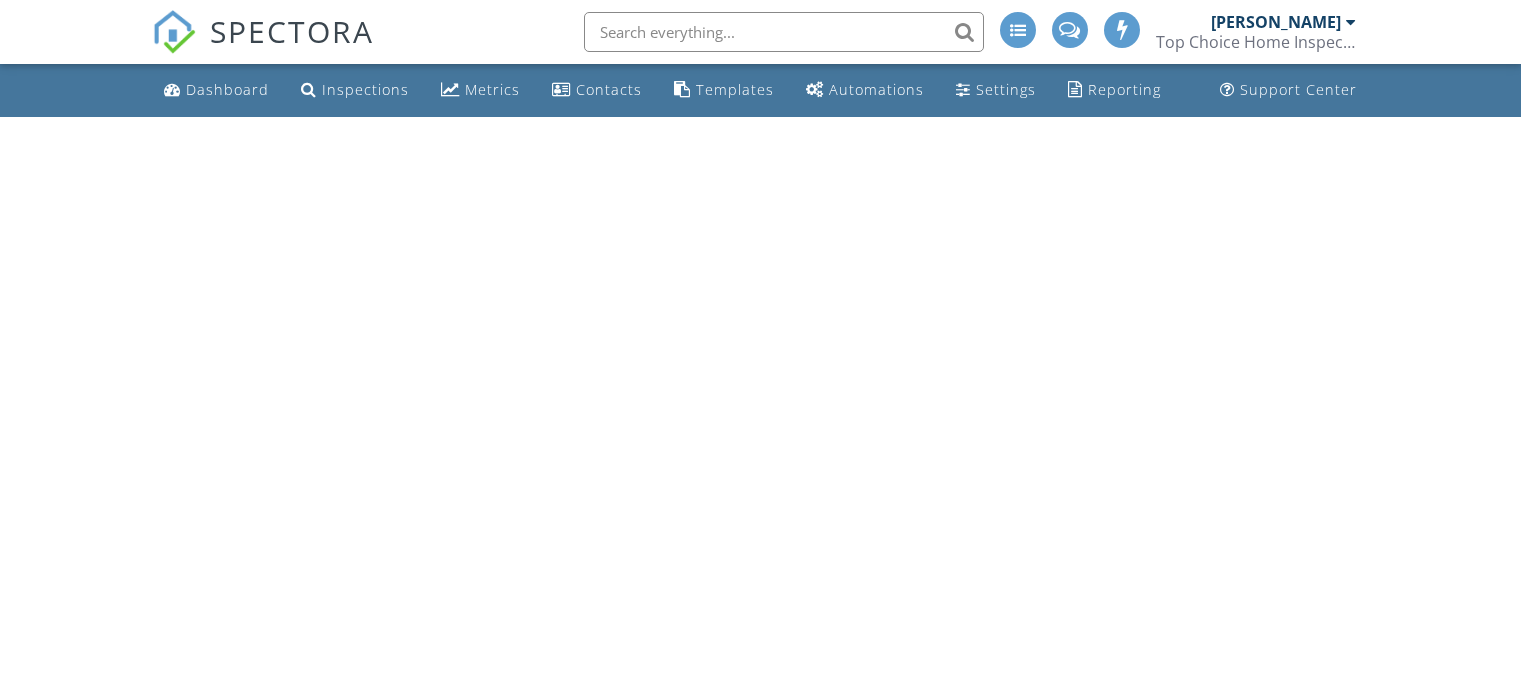 scroll, scrollTop: 0, scrollLeft: 0, axis: both 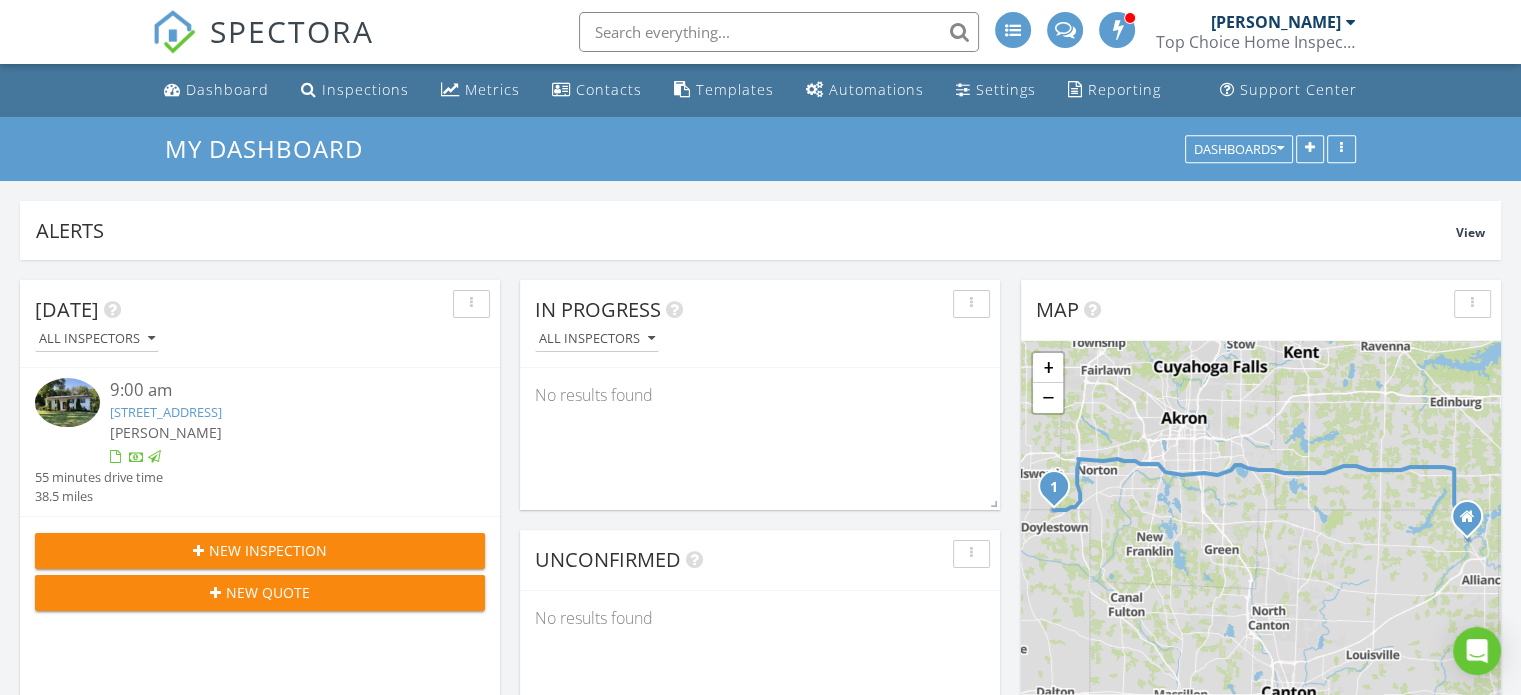 click on "Top Choice Home Inspections, LLC" at bounding box center [1256, 42] 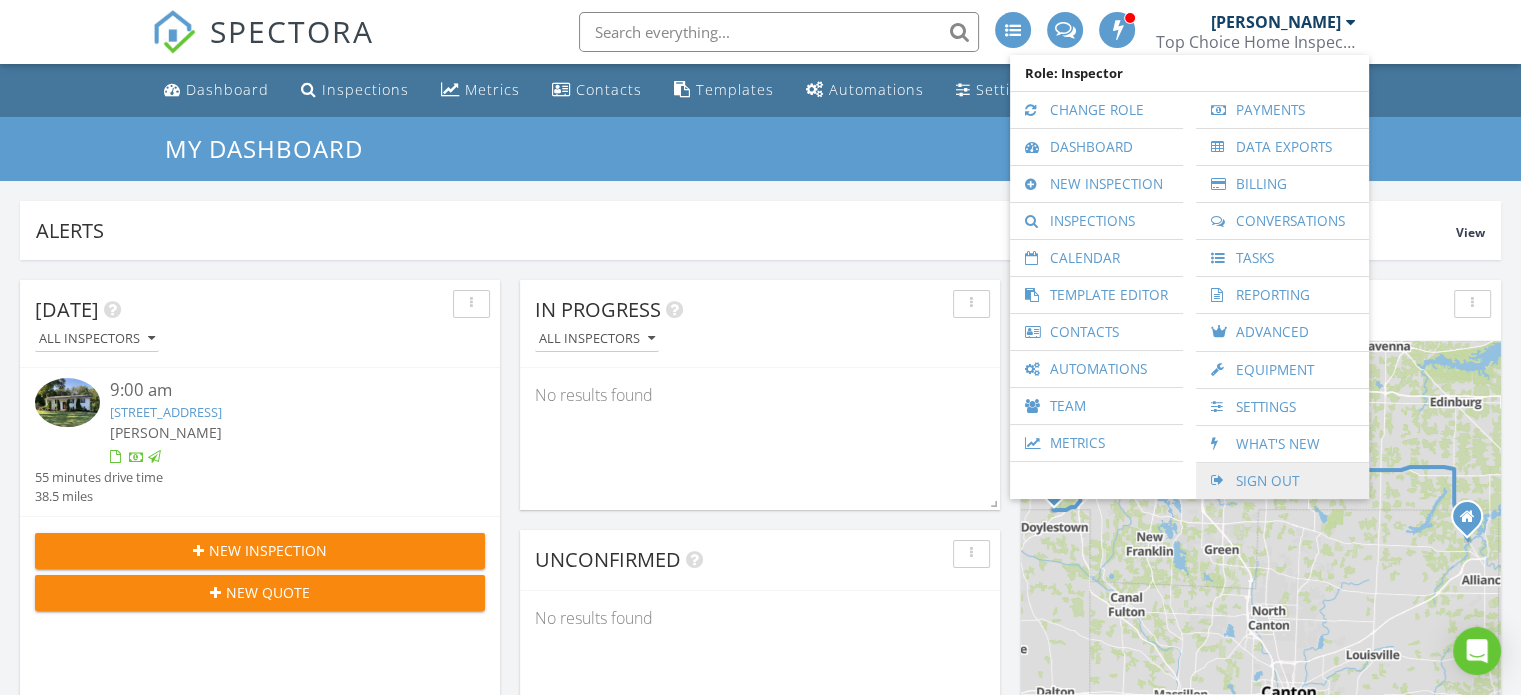 click on "Sign Out" at bounding box center (1282, 481) 